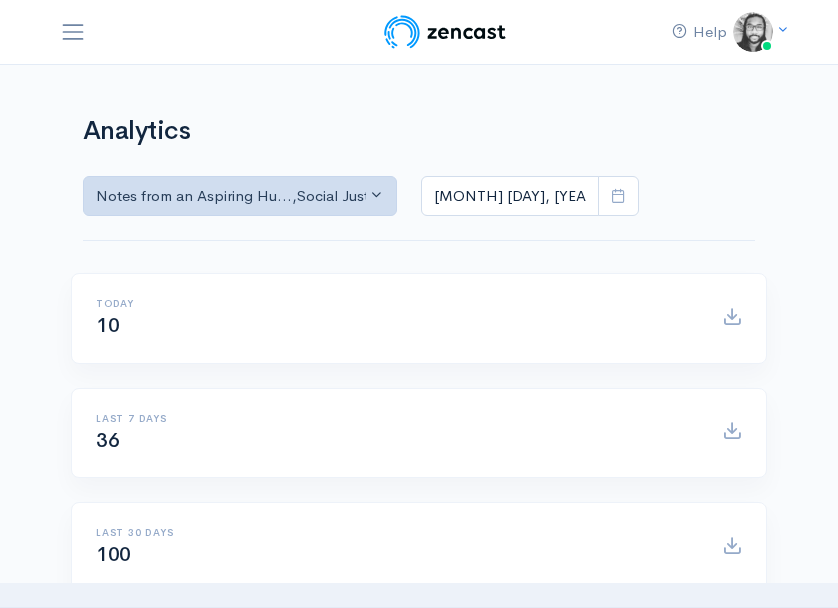 scroll, scrollTop: 0, scrollLeft: 0, axis: both 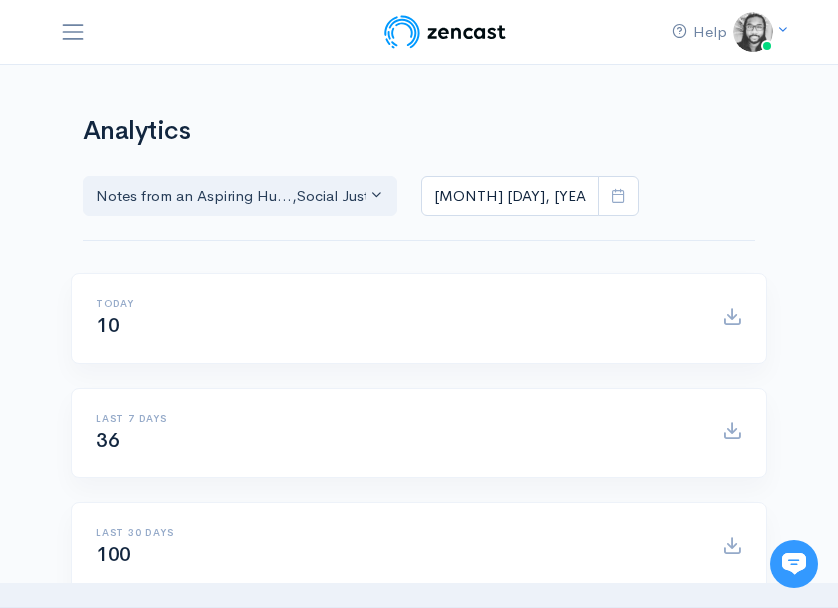 click at bounding box center [73, 32] 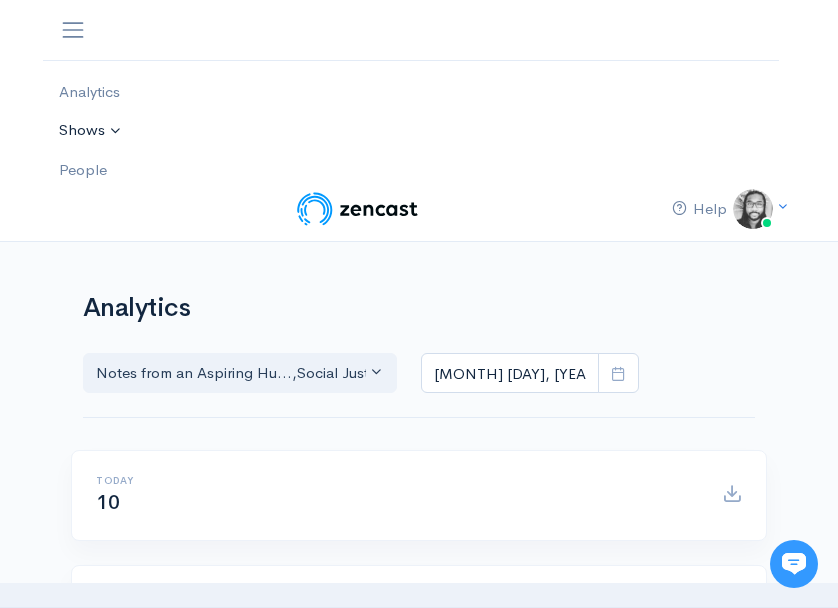 click on "Shows" at bounding box center [403, 131] 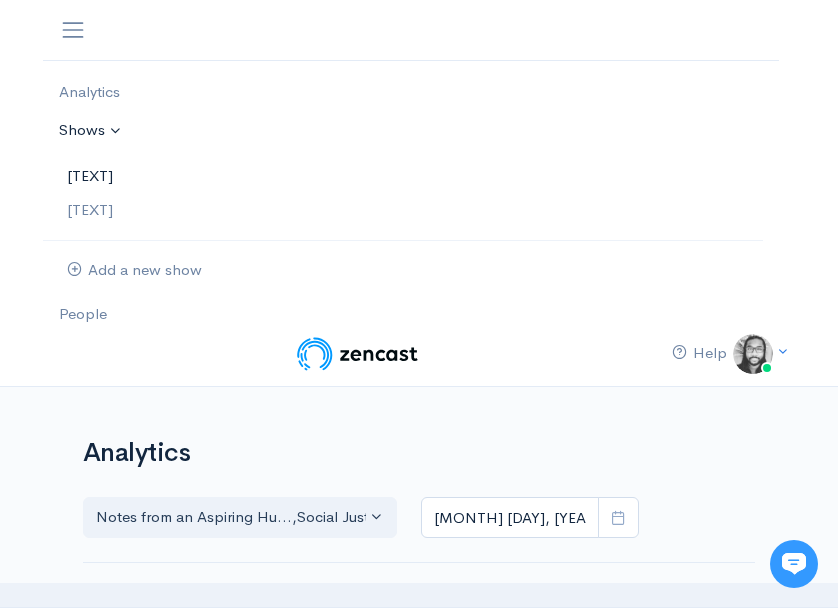 click on "[TEXT]" at bounding box center (403, 176) 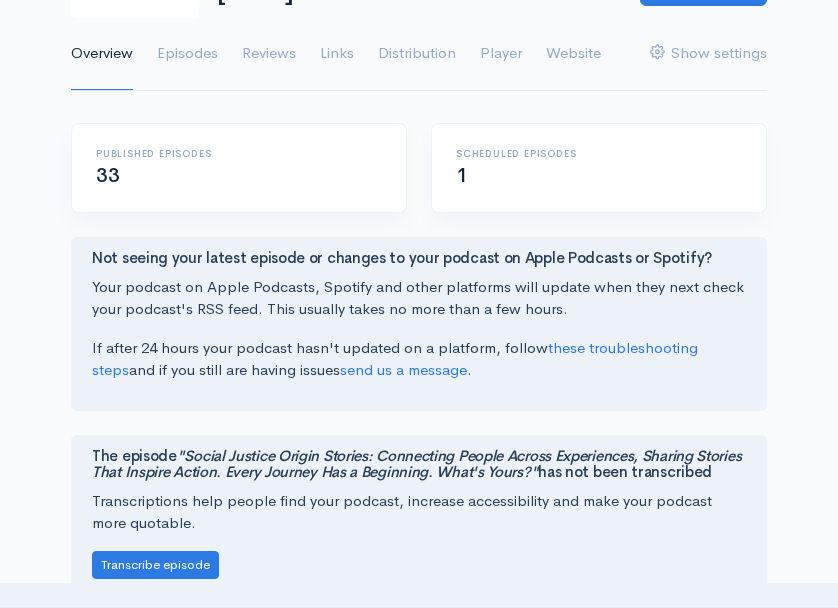 scroll, scrollTop: 90, scrollLeft: 0, axis: vertical 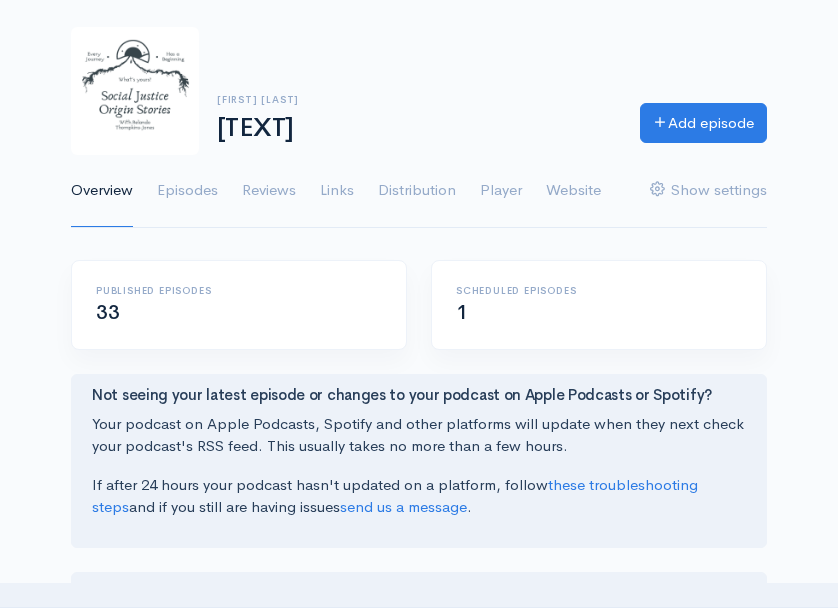 click on "Published episodes" at bounding box center [239, 290] 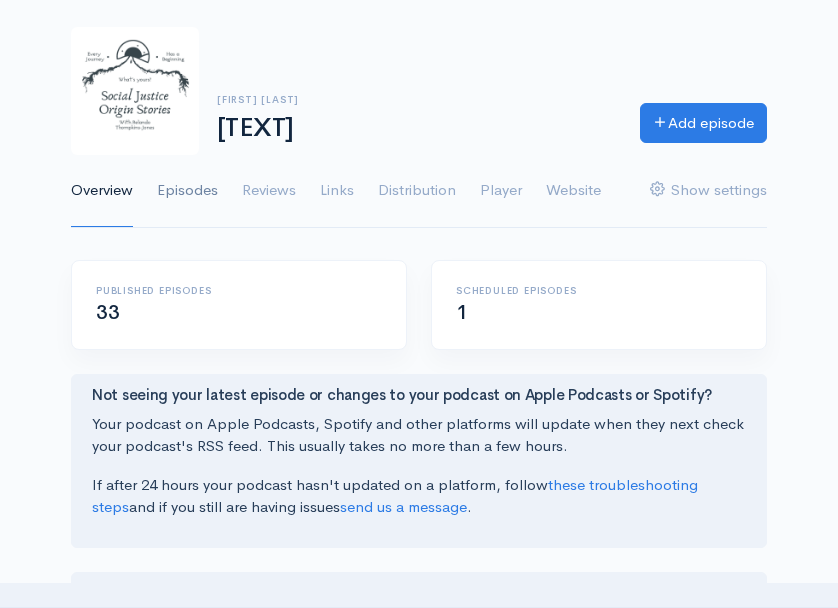 click on "Episodes" at bounding box center [187, 191] 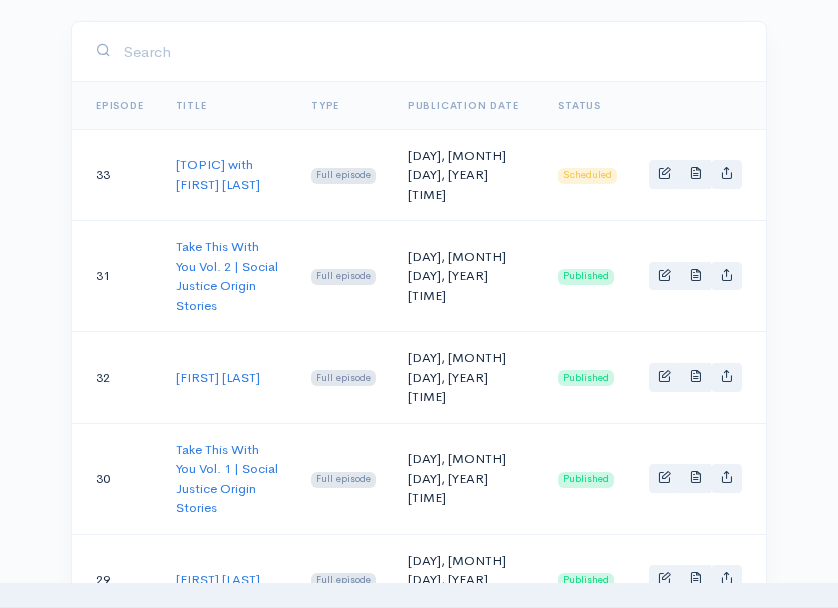 scroll, scrollTop: 355, scrollLeft: 0, axis: vertical 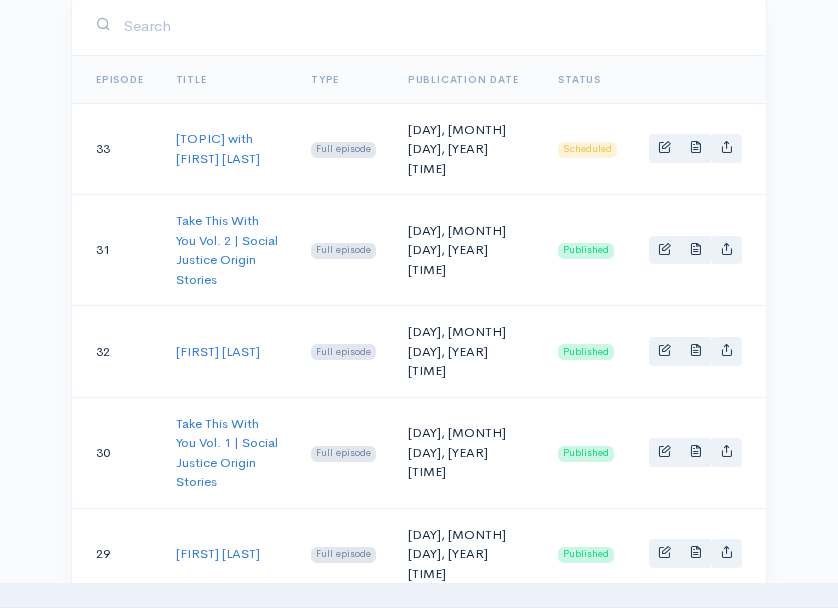 click on "31" at bounding box center [116, 250] 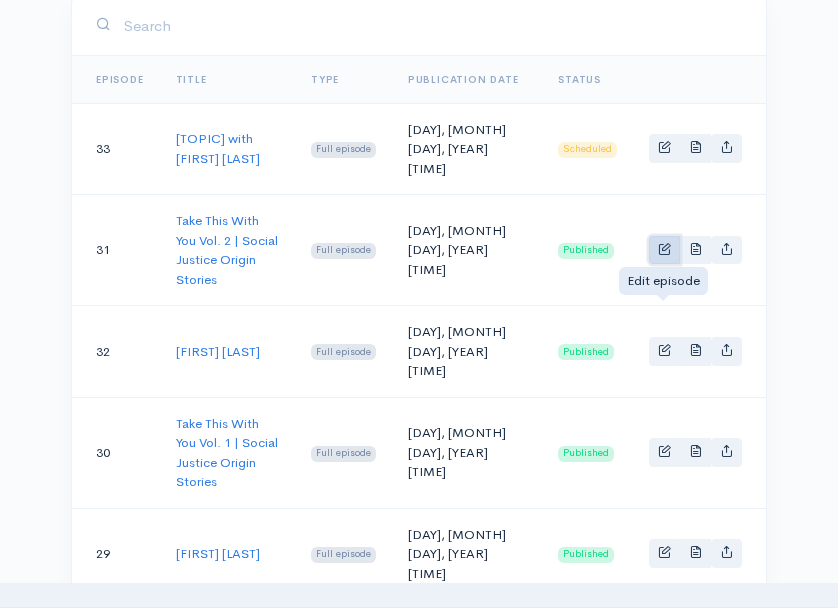 click at bounding box center [664, 248] 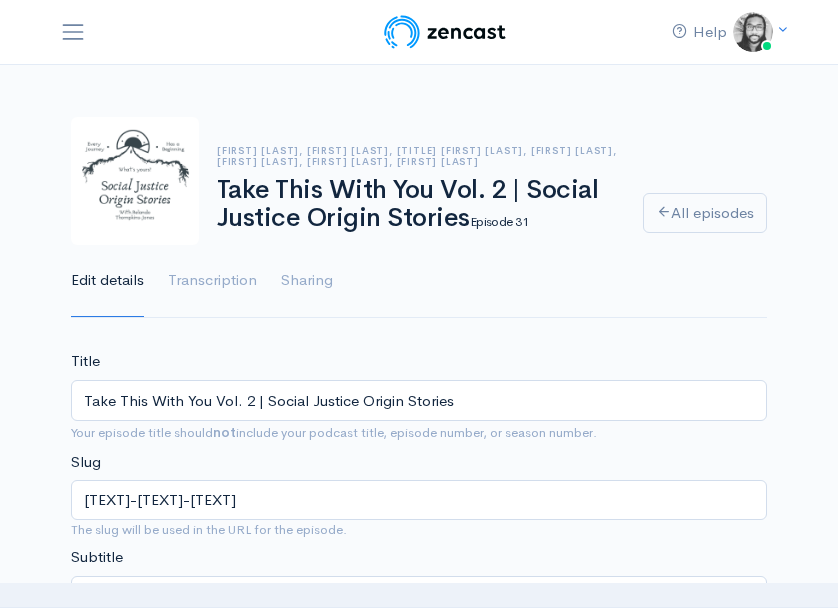 scroll, scrollTop: 0, scrollLeft: 0, axis: both 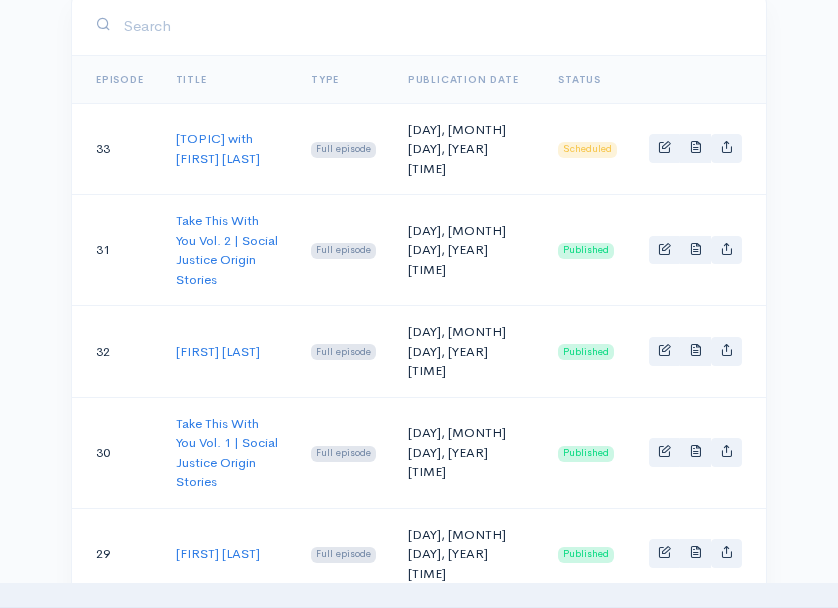 click on "People
[FIRST] [LAST]
[TEXT]
Add episode
Overview
Episodes
Reviews
Links" at bounding box center (419, 1220) 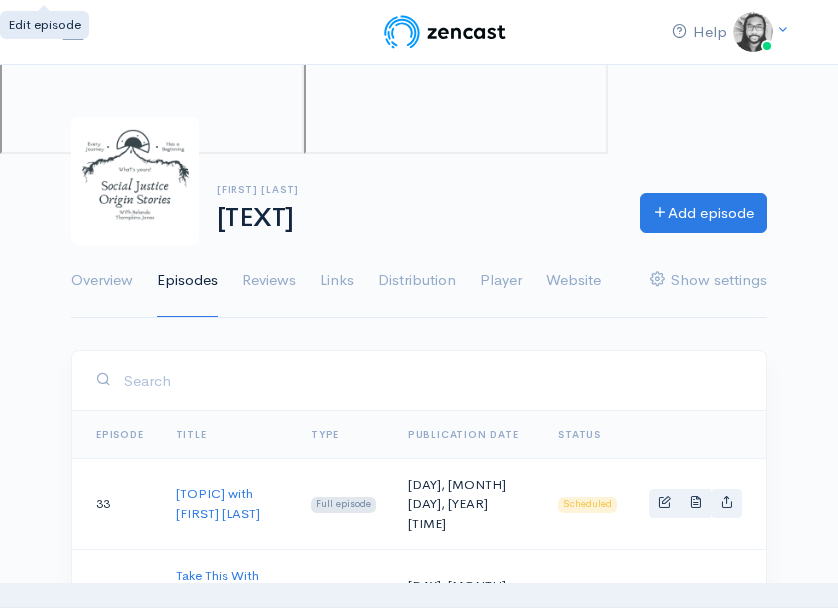 click at bounding box center [444, 32] 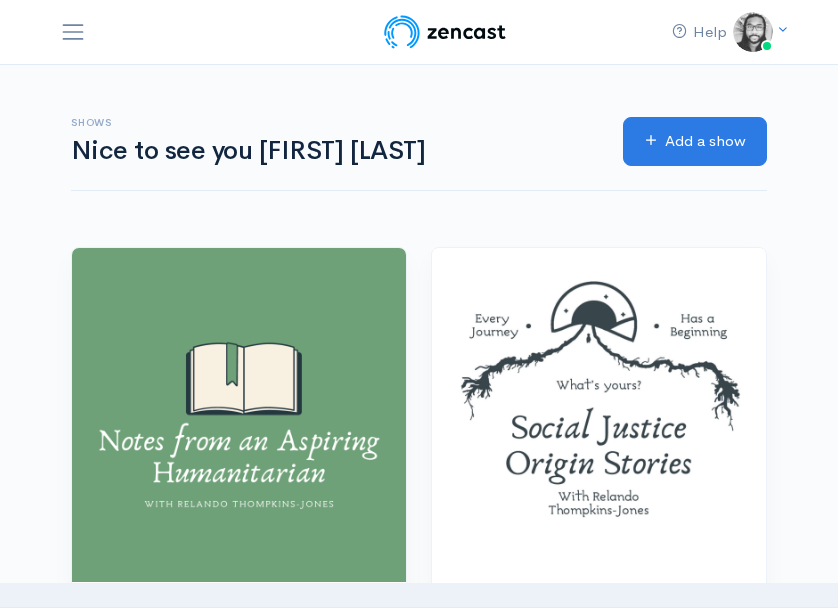 scroll, scrollTop: 0, scrollLeft: 0, axis: both 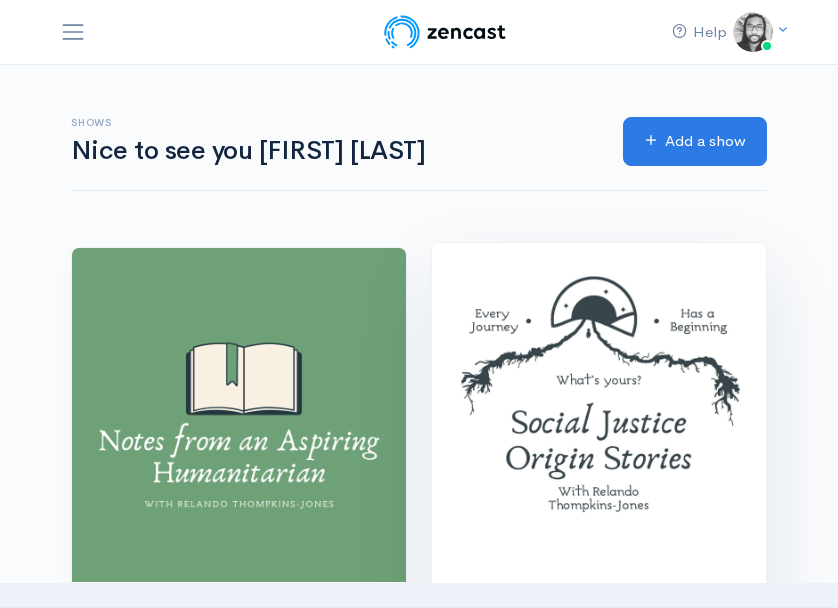 click at bounding box center [599, 410] 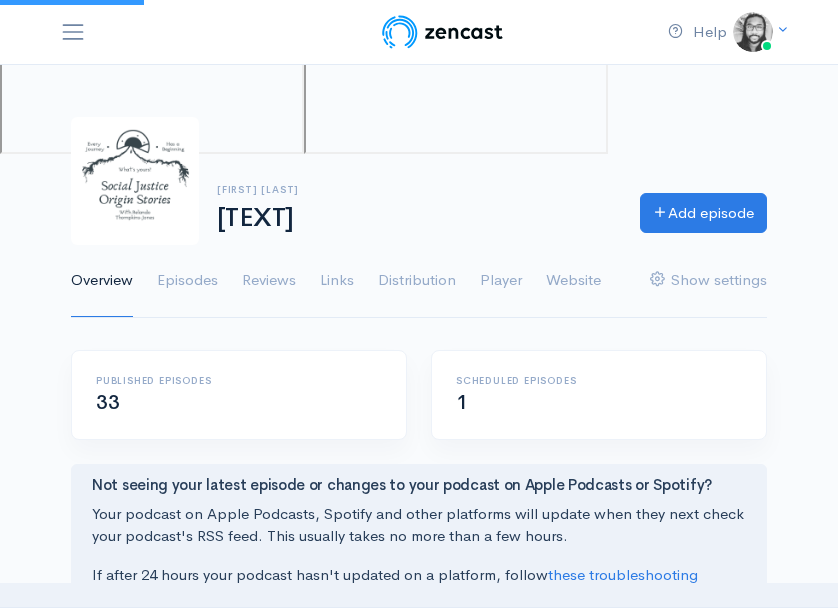 click at bounding box center (73, 32) 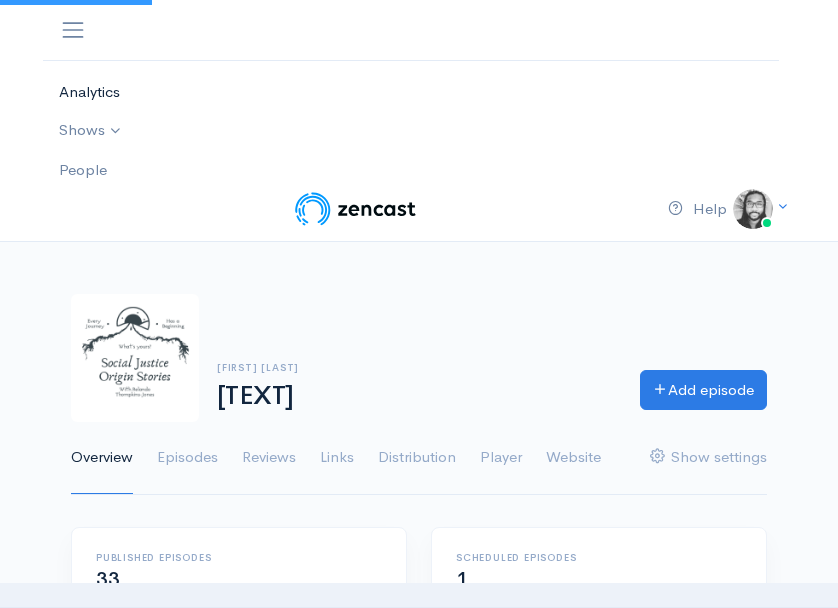 click on "Analytics" at bounding box center [403, 92] 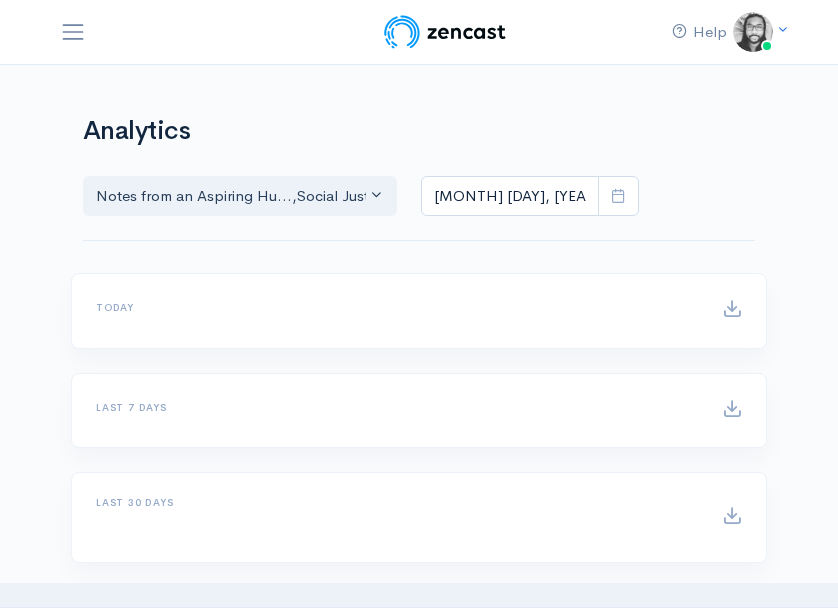 scroll, scrollTop: 0, scrollLeft: 0, axis: both 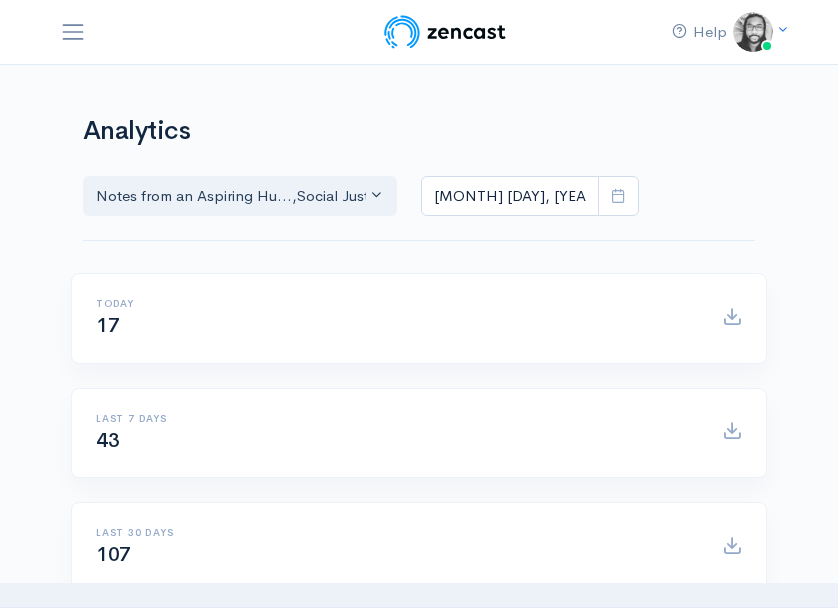 click on "Analytics
Notes from an Aspiring Hu... Social Justice Origin Sto... Notes from an Aspiring Hu... ,  Social Justice Origin Sto...     [DATE] - [DATE]
Today
17
Last 7 days
43
Last 30 days
107
All time
5479
Daily downloads
Downloads during period:  61 [DATE] [DATE] [DATE] [DATE] 10 10 20 20 Ep. 31 (Take This...) Ep. 31 (Take This...) (Ta…
Recent episodes
0 5 10 15 20 Ep. 27 Ep. 28 Ep. 29 Ep. 31 Ep. 32 Ep. 32
Popular episodes
Latest episode:  7   0 5 10 15 20 Ep. 32 Ep. 21 Ep. 31 Ep. 25 Ep. 29 Ep. 29
Episodes breakdown
Season Number Episode Number Downloads" at bounding box center (419, 1832) 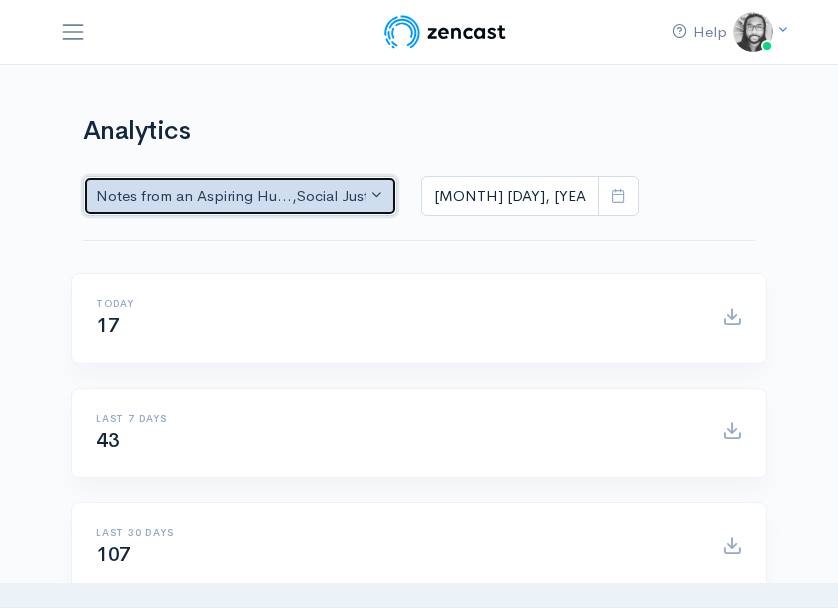 click on "Notes from an Aspiring Hu... ,  Social Justice Origin Sto..." at bounding box center [240, 196] 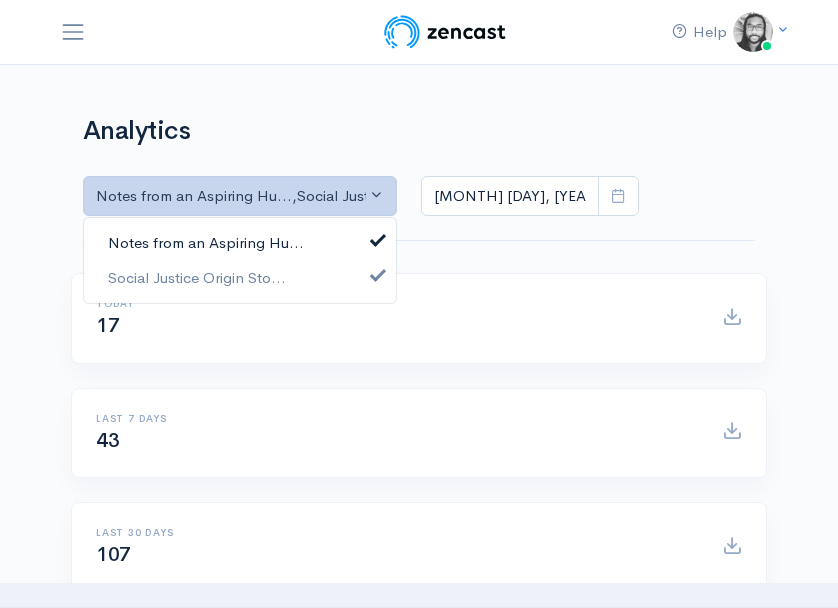 click on "Notes from an Aspiring Hu..." at bounding box center [206, 243] 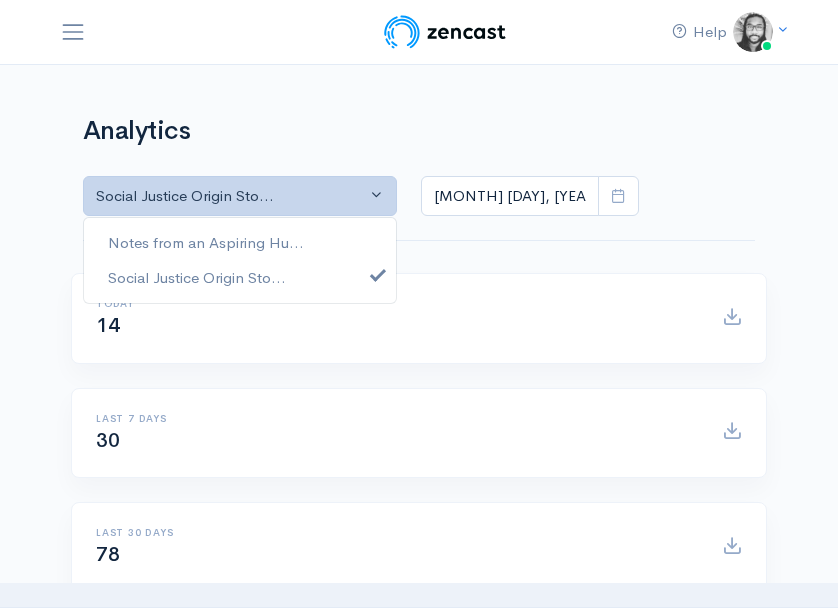 click on "Analytics
[TEXT] [TEXT] [TEXT] [TEXT] [TEXT] [TEXT]   [TEXT] [TEXT] [TEXT] [TEXT] [TEXT] [TEXT]   [MONTH] [DAY], [YEAR] - [MONTH] [DAY], [YEAR]" at bounding box center (419, 167) 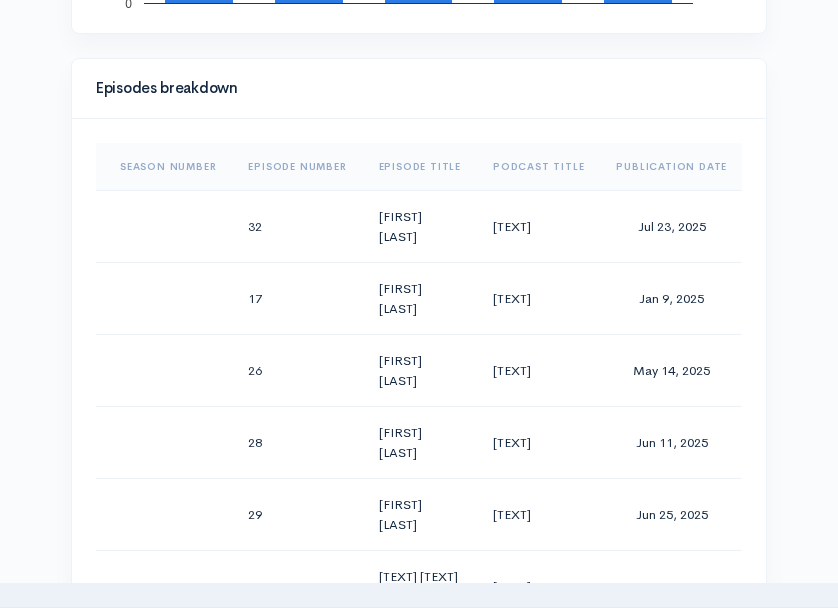 scroll, scrollTop: 1701, scrollLeft: 0, axis: vertical 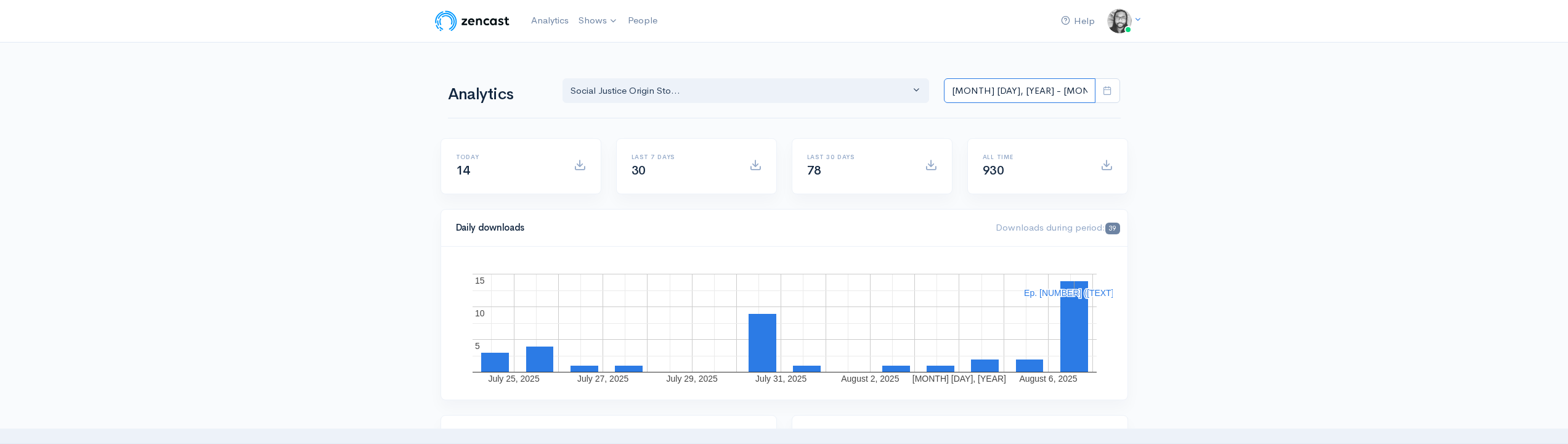 click on "[MONTH] [DAY], [YEAR] - [MONTH] [DAY], [YEAR]" at bounding box center [1020, 91] 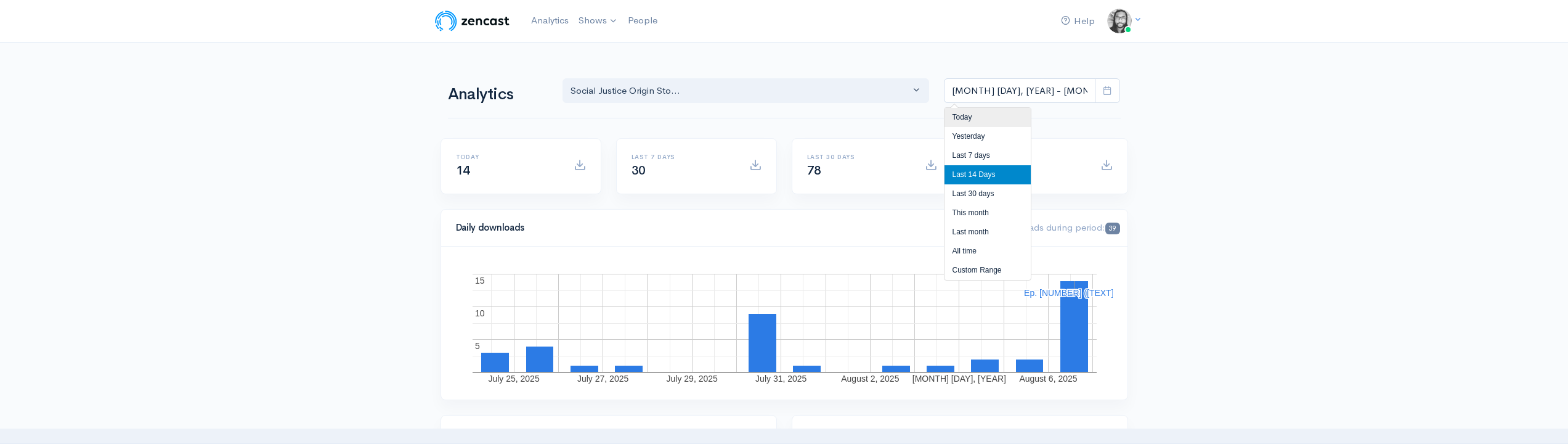 click on "Today" at bounding box center [988, 117] 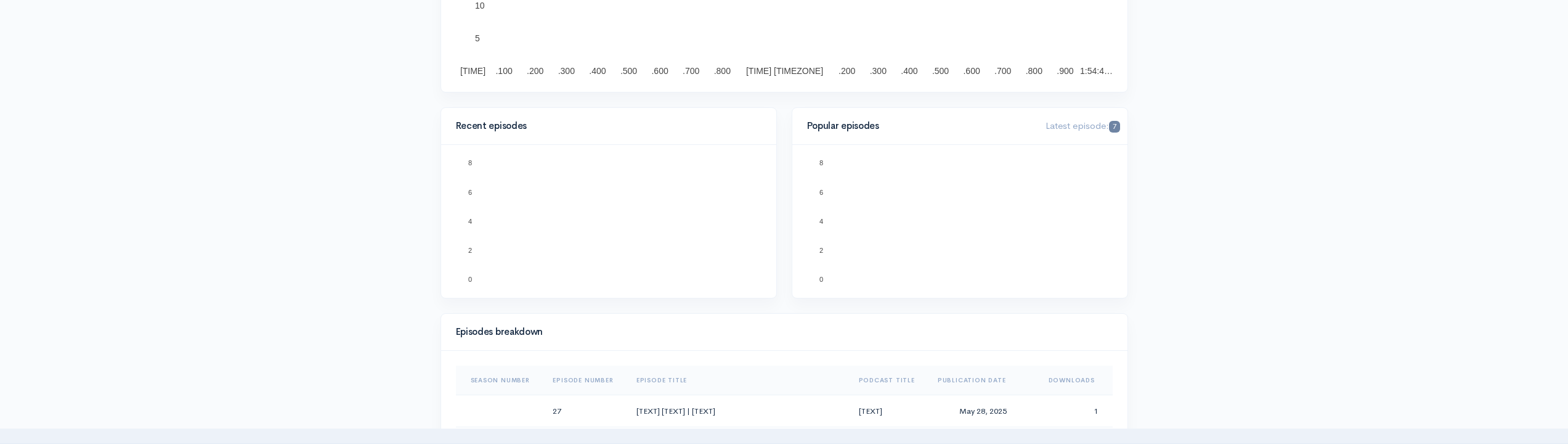 scroll, scrollTop: 497, scrollLeft: 0, axis: vertical 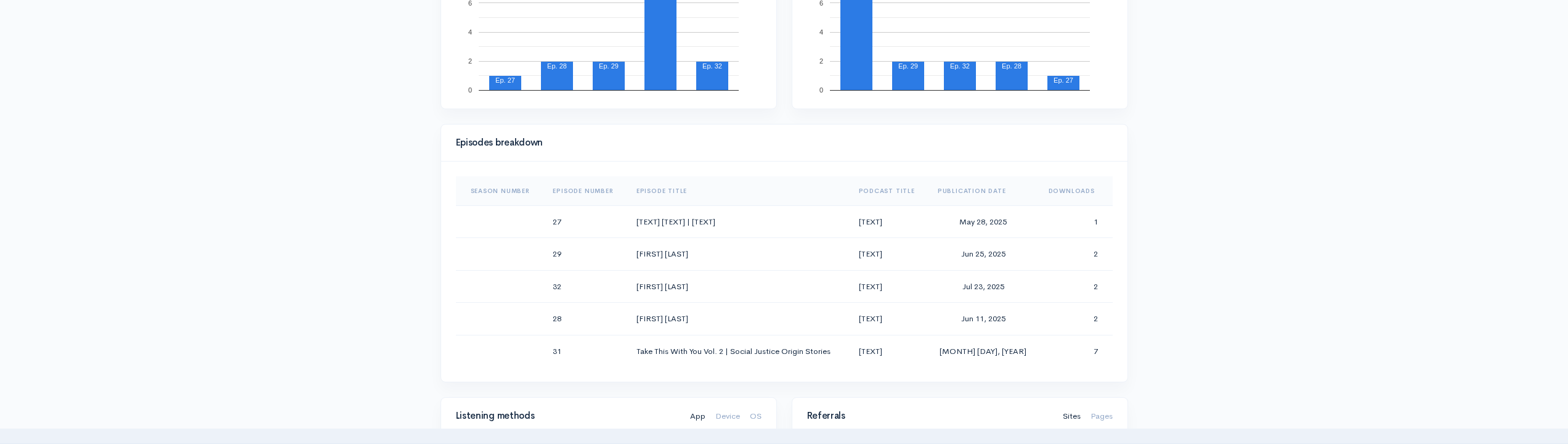 click on "Help
Notifications
View all
Your profile   Team settings     Default team   Current     Logout
Analytics
Shows
[TEXT]
[TEXT]
Add a new show
People
Analytics
[TEXT] [TEXT] [TEXT]   [TEXT] [TEXT] [TEXT]   [MONTH] [DAY], [YEAR] - [MONTH] [DAY], [YEAR]
Today
[NUMBER]
Last 7 days
[NUMBER]
Last 30 days
[NUMBER]       [NUMBER]
Daily downloads
[NUMBER]   [NUMBER]" at bounding box center (784, 237) 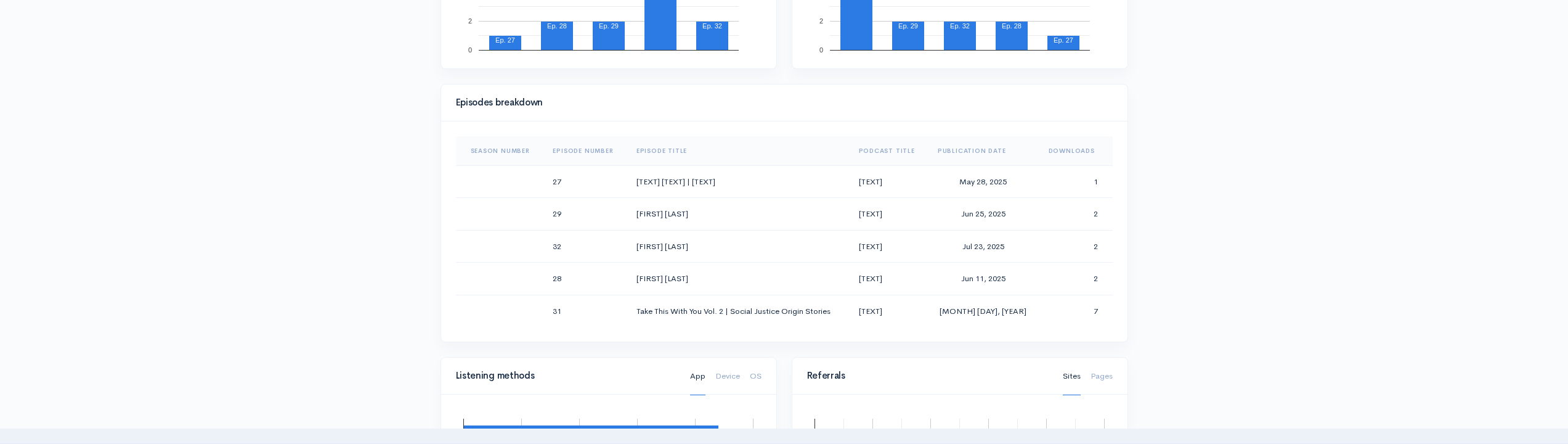 scroll, scrollTop: 545, scrollLeft: 0, axis: vertical 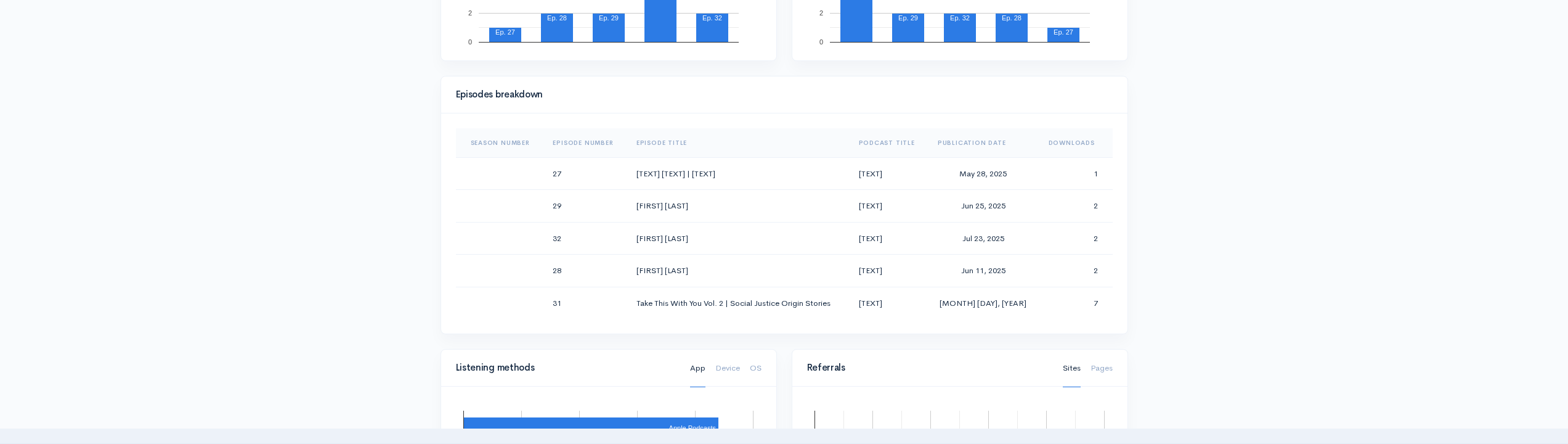 drag, startPoint x: 1180, startPoint y: 210, endPoint x: 1171, endPoint y: 244, distance: 35.17101 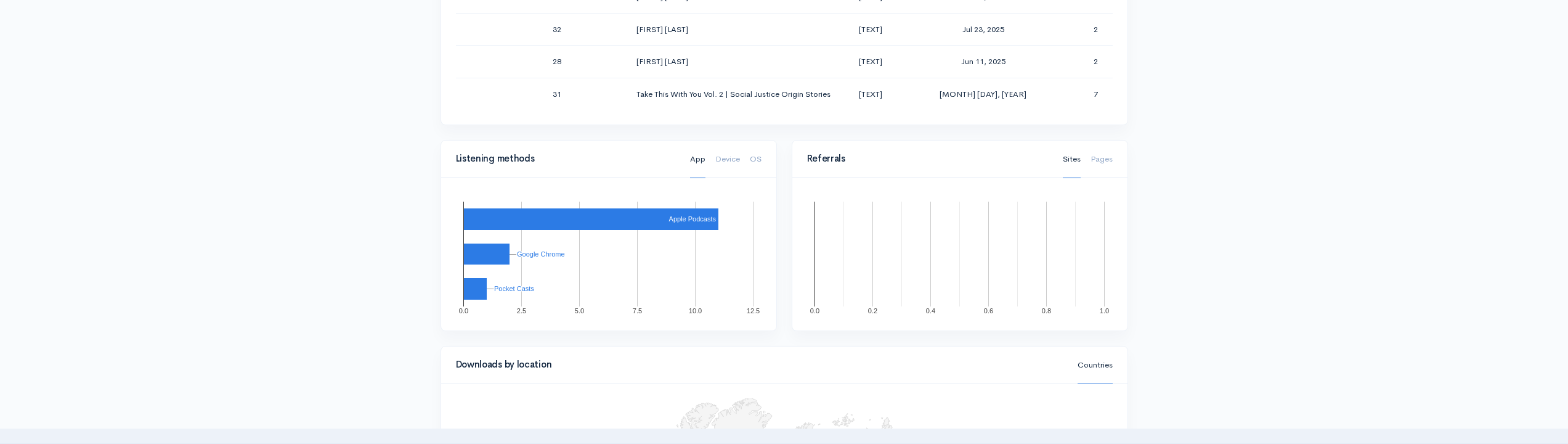 click on "Help
Notifications
View all
Your profile   Team settings     Default team   Current     Logout
Analytics
Shows
[TEXT]
[TEXT]
Add a new show
People
Analytics
[TEXT] [TEXT] [TEXT]   [TEXT] [TEXT] [TEXT]   [MONTH] [DAY], [YEAR] - [MONTH] [DAY], [YEAR]
Today
[NUMBER]
Last 7 days
[NUMBER]
Last 30 days
[NUMBER]       [NUMBER]
Daily downloads
[NUMBER]   [NUMBER]" at bounding box center [784, -20] 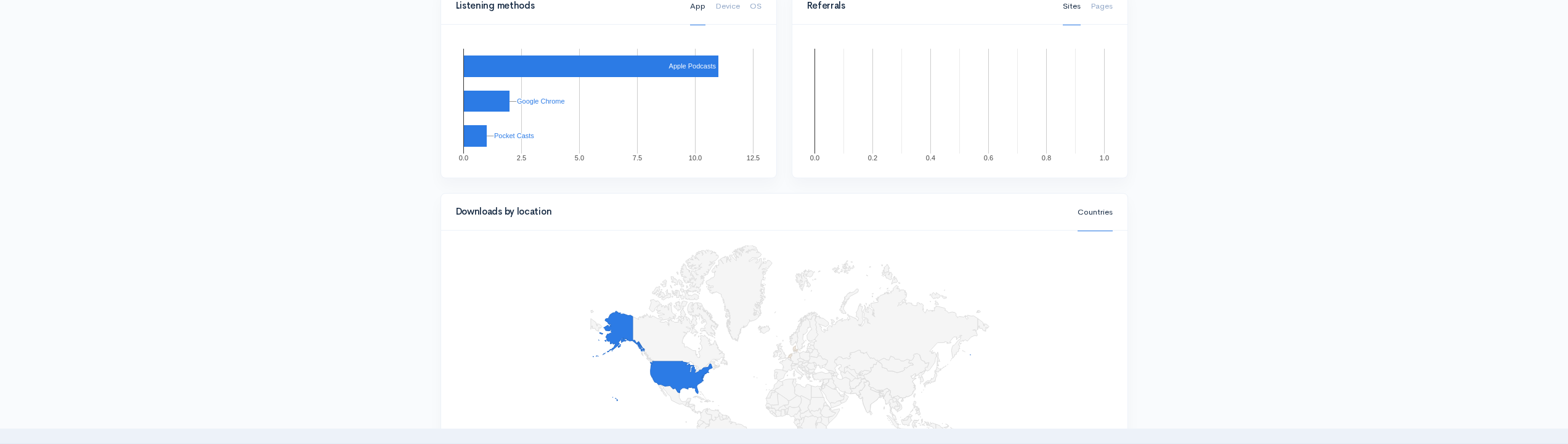click on "Help
Notifications
View all
Your profile   Team settings     Default team   Current     Logout
Analytics
Shows
[TEXT]
[TEXT]
Add a new show
People
Analytics
[TEXT] [TEXT] [TEXT]   [TEXT] [TEXT] [TEXT]   [MONTH] [DAY], [YEAR] - [MONTH] [DAY], [YEAR]
Today
[NUMBER]
Last 7 days
[NUMBER]
Last 30 days
[NUMBER]       [NUMBER]
Daily downloads
[NUMBER]   [NUMBER]" at bounding box center [784, -173] 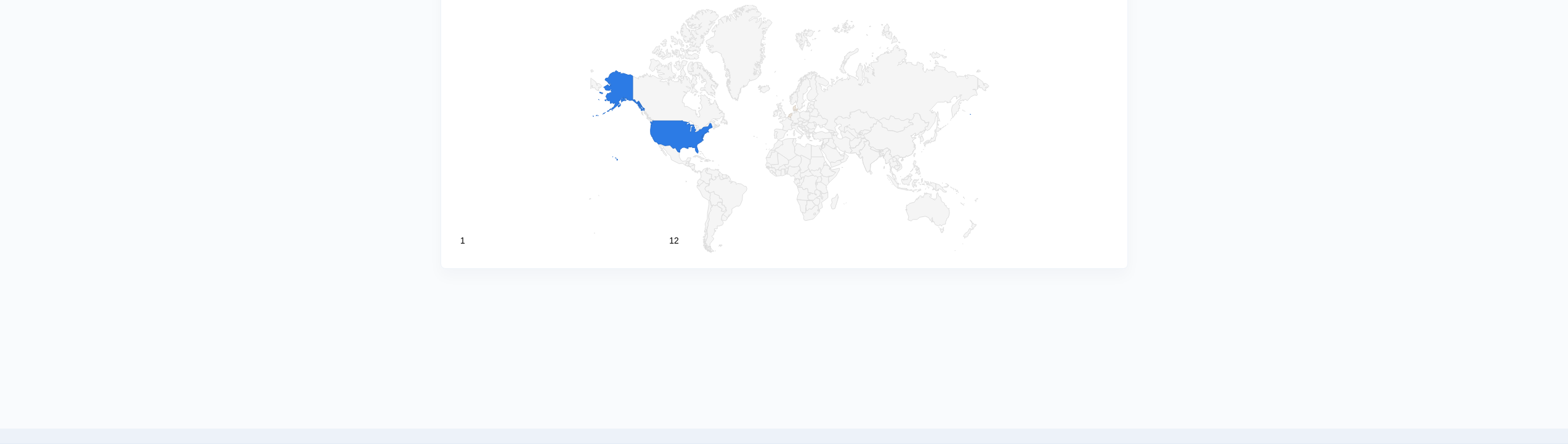 click at bounding box center (784, 302) 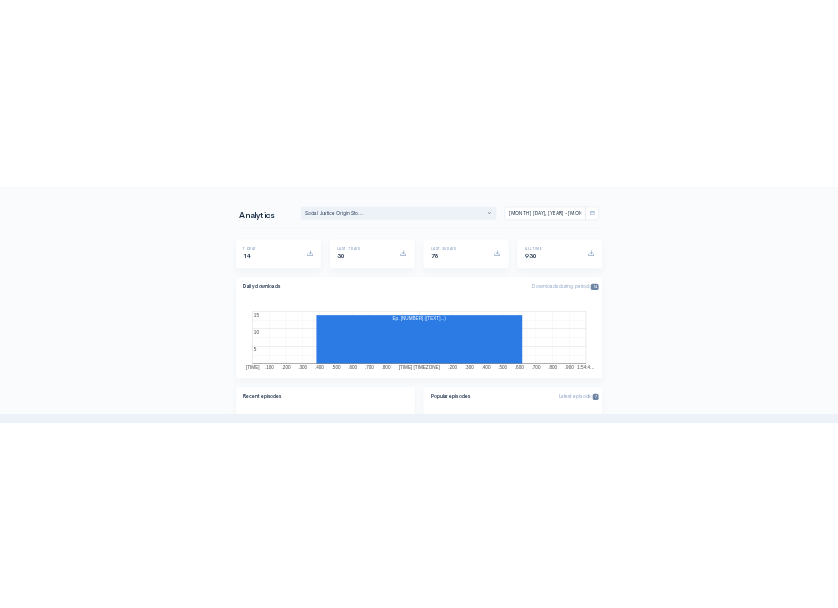 scroll, scrollTop: 0, scrollLeft: 0, axis: both 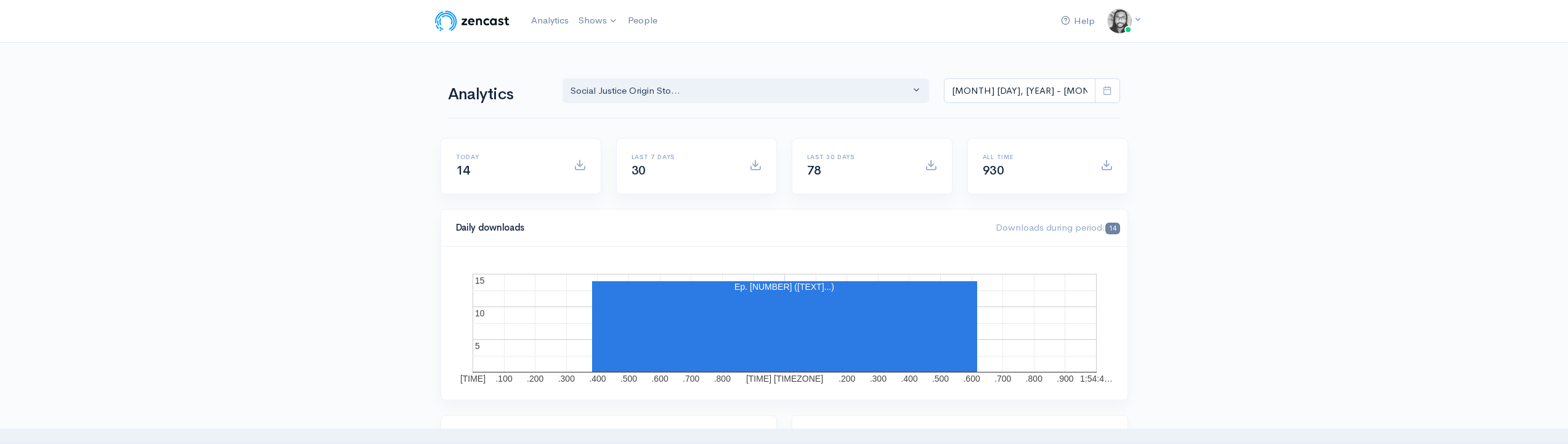 click on "Help
Notifications
View all
Your profile   Team settings     Default team   Current     Logout
Analytics
Shows
[TEXT]
[TEXT]
Add a new show
People
Analytics
[TEXT] [TEXT] [TEXT]   [TEXT] [TEXT] [TEXT]   [MONTH] [DAY], [YEAR] - [MONTH] [DAY], [YEAR]
Today
[NUMBER]
Last 7 days
[NUMBER]
Last 30 days
[NUMBER]       [NUMBER]
Daily downloads
[NUMBER]   [NUMBER]" at bounding box center (784, 734) 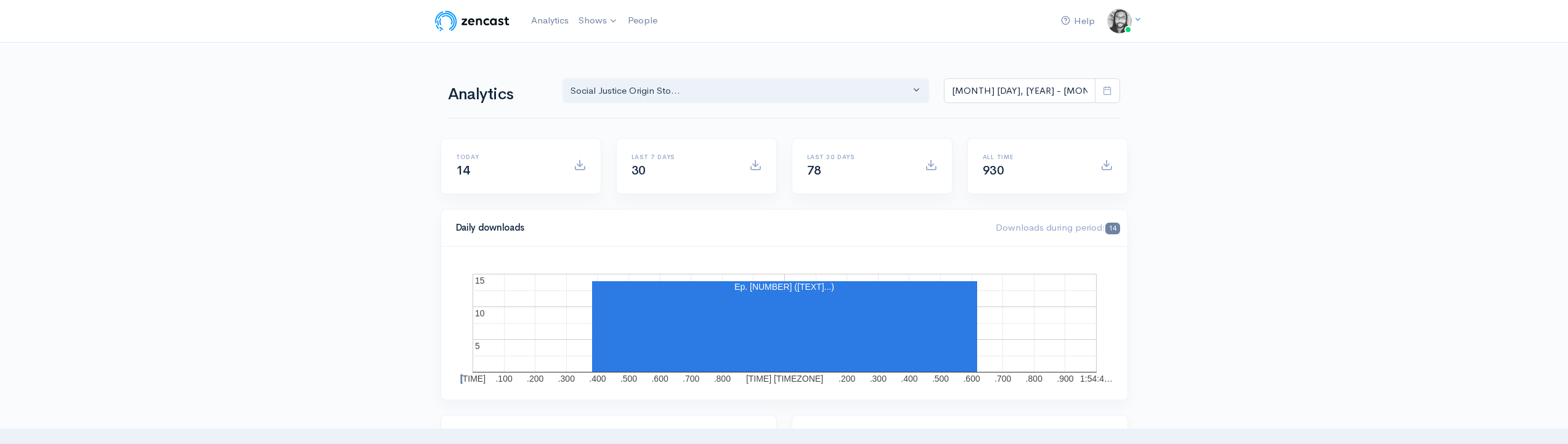 click on "Help
Notifications
View all
Your profile   Team settings     Default team   Current     Logout
Analytics
Shows
[TEXT]
[TEXT]
Add a new show
People
Analytics
[TEXT] [TEXT] [TEXT]   [TEXT] [TEXT] [TEXT]   [MONTH] [DAY], [YEAR] - [MONTH] [DAY], [YEAR]
Today
[NUMBER]
Last 7 days
[NUMBER]
Last 30 days
[NUMBER]       [NUMBER]
Daily downloads
[NUMBER]   [NUMBER]" at bounding box center (784, 734) 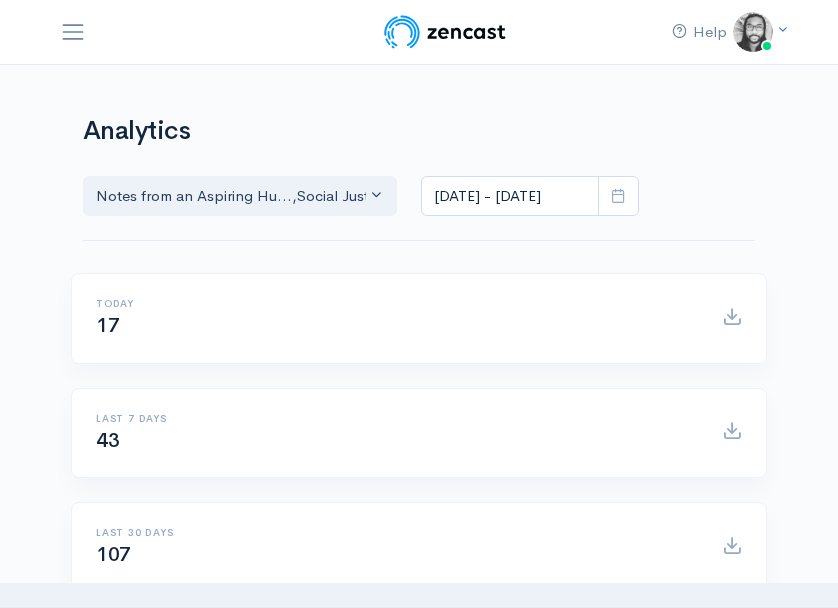 scroll, scrollTop: 0, scrollLeft: 0, axis: both 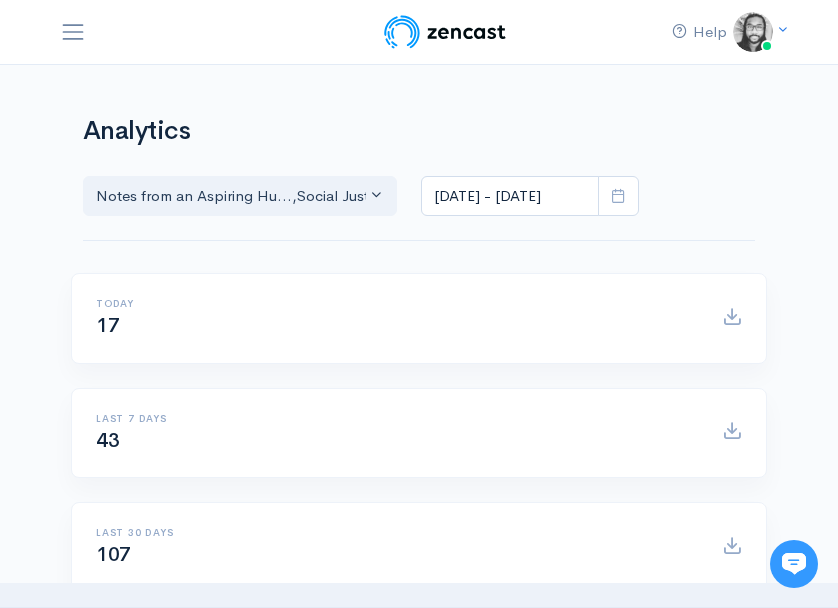 click on "Help
Notifications
View all
Your profile   Team settings     Default team   Current     Logout
Analytics
Shows
Social Justice Origin Stories
Notes from an Aspiring Humanitarian
Add a new show
People
Analytics
Notes from an Aspiring Hu... Social Justice Origin Sto... Notes from an Aspiring Hu... ,  Social Justice Origin Sto...     [DATE] - [DATE]
Today
17
Last 7 days
43
Last 30 days
107
All time
5479       61" at bounding box center [419, 1816] 